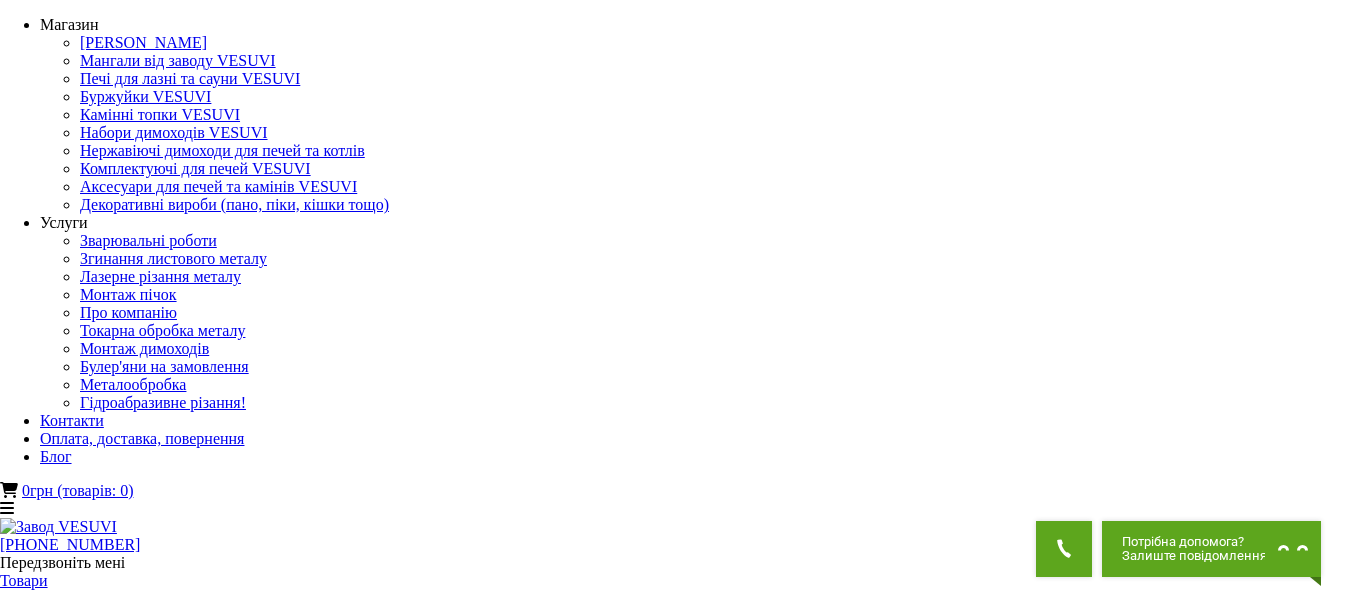 scroll, scrollTop: 0, scrollLeft: 0, axis: both 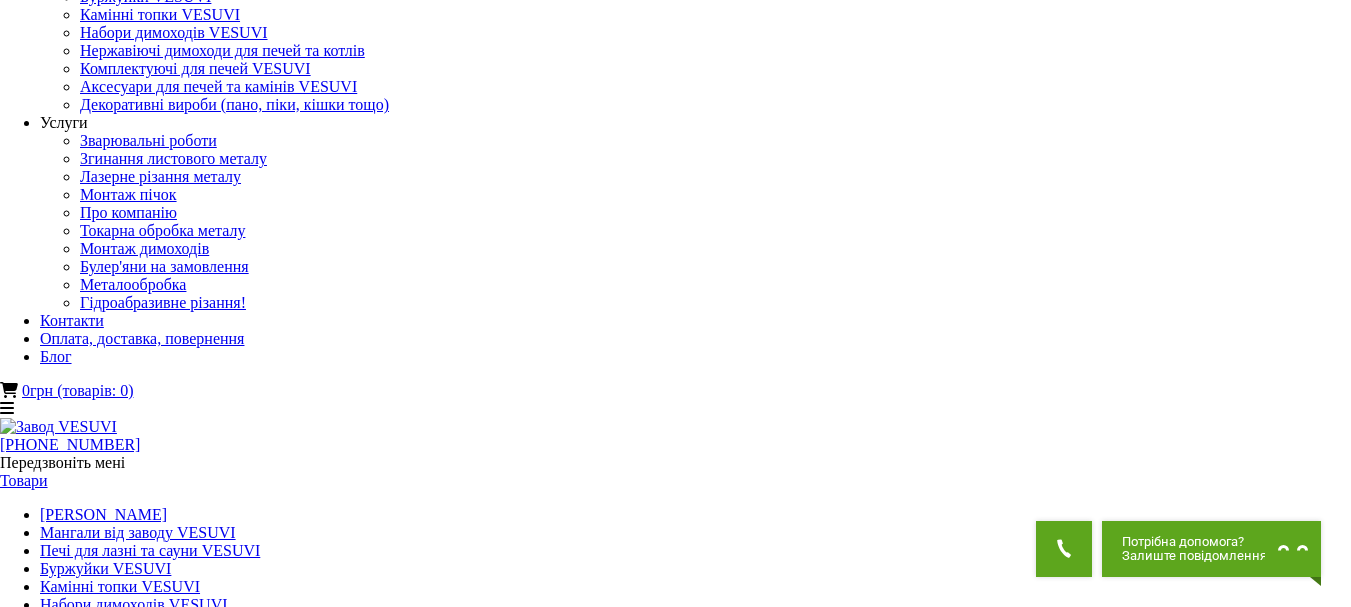 click at bounding box center [-6808, 1646] 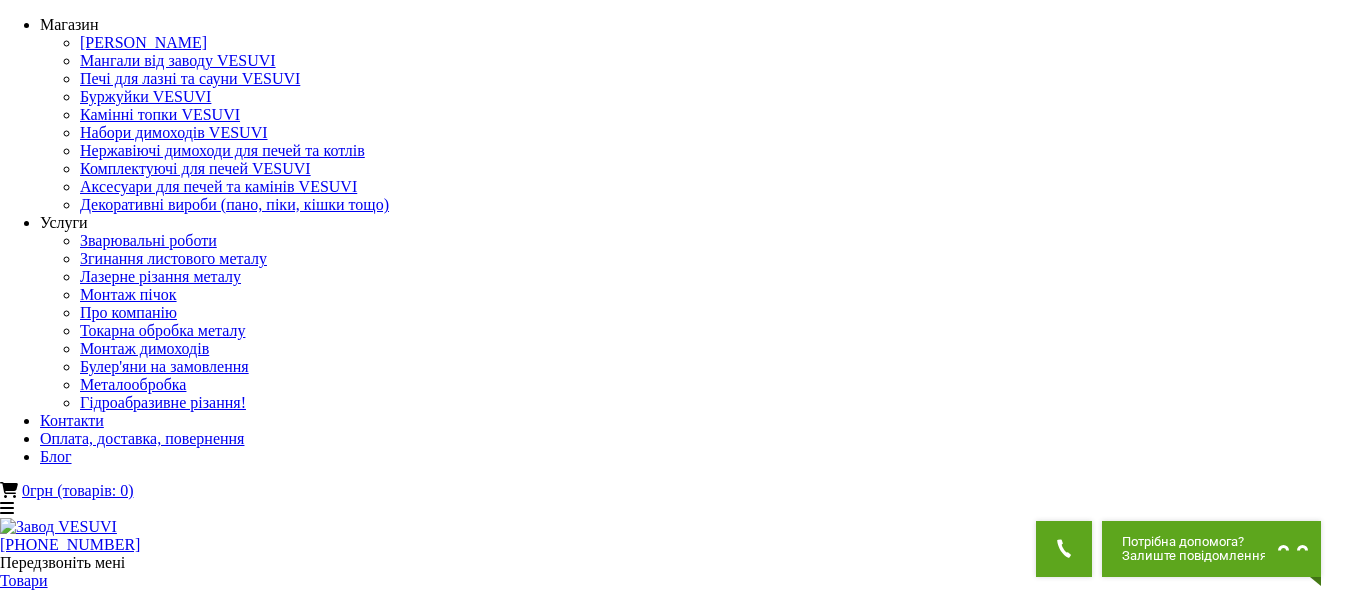 scroll, scrollTop: 0, scrollLeft: 0, axis: both 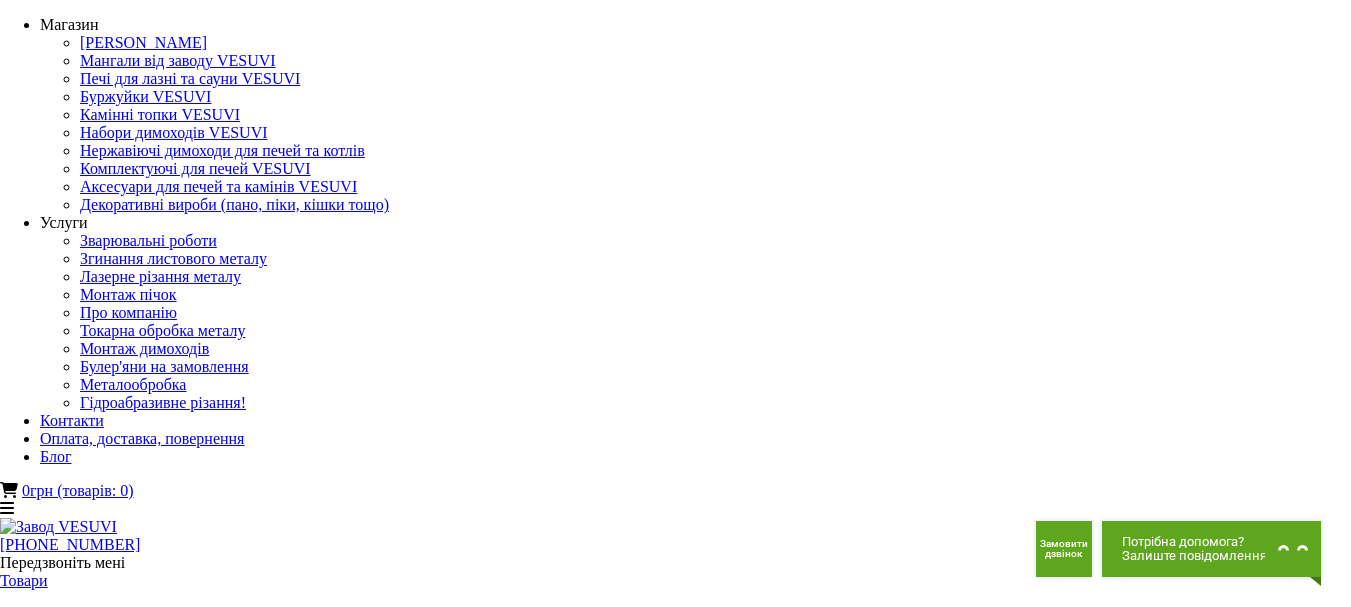 click on "**********" at bounding box center [168, 1600] 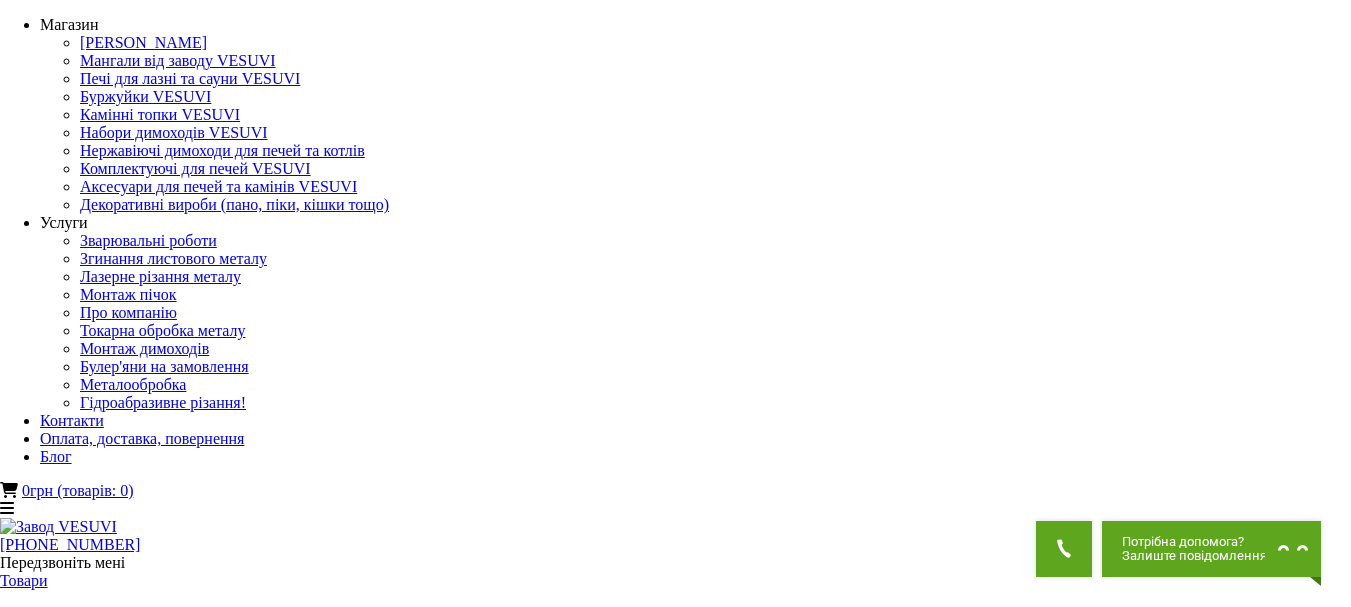 scroll, scrollTop: 0, scrollLeft: 0, axis: both 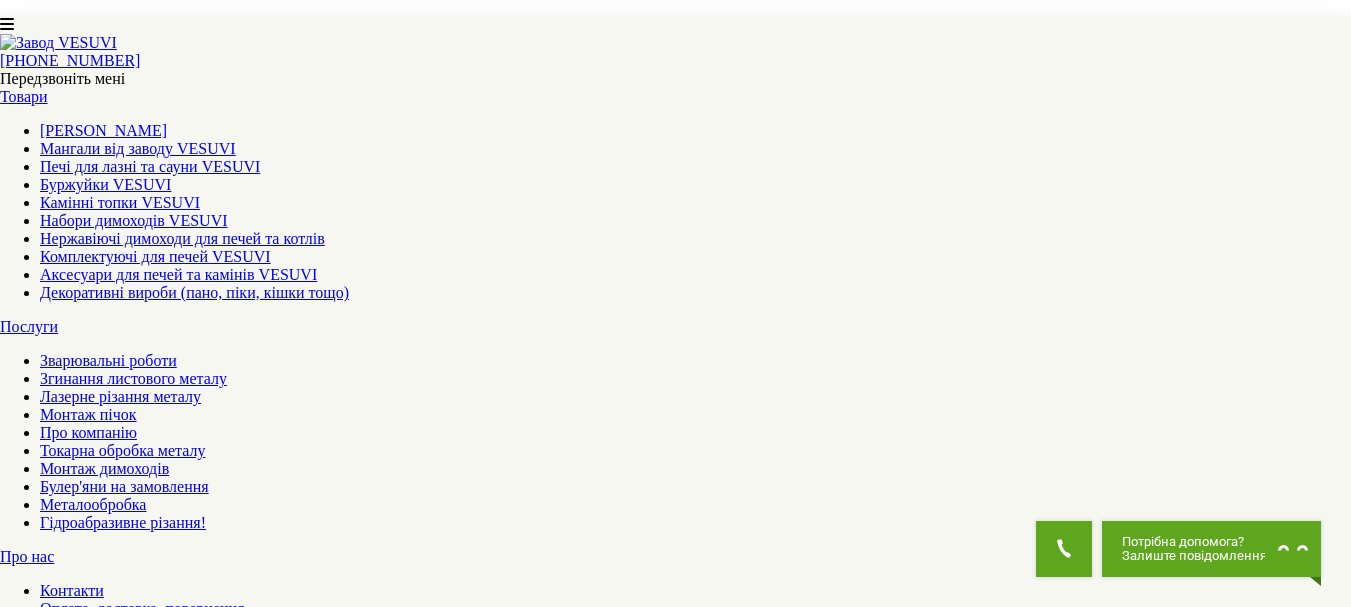click on "2" at bounding box center (44, 5806) 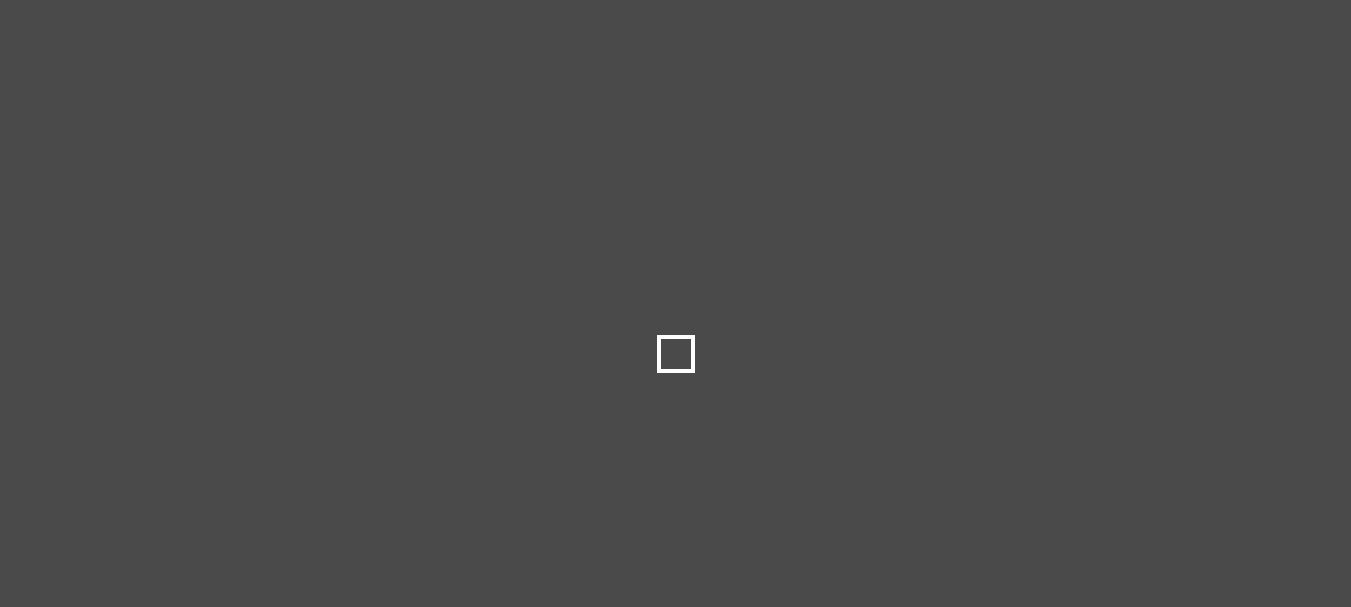 scroll, scrollTop: 0, scrollLeft: 0, axis: both 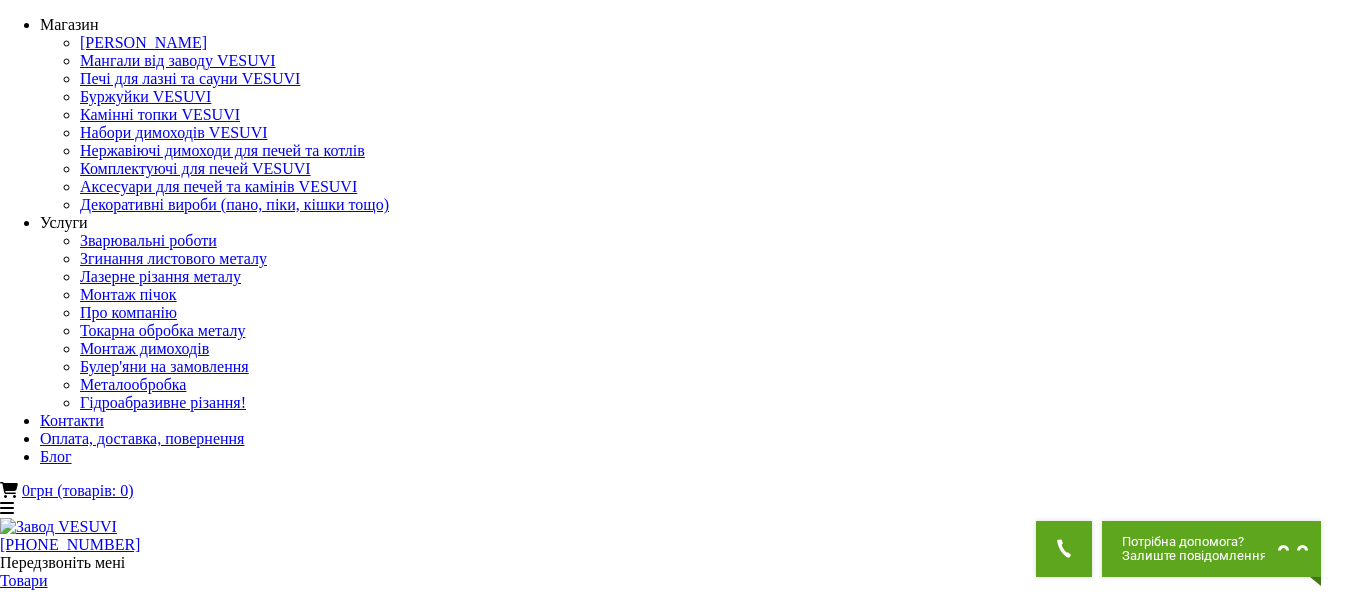 click on "Товари" at bounding box center [24, 580] 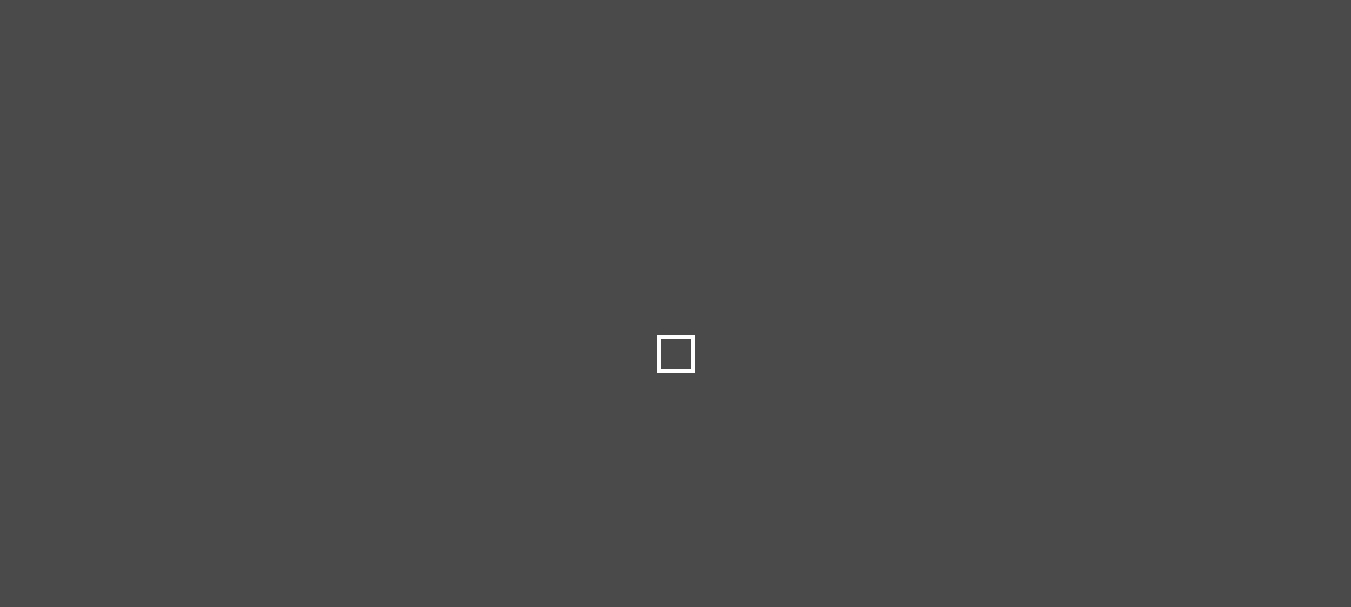 scroll, scrollTop: 0, scrollLeft: 0, axis: both 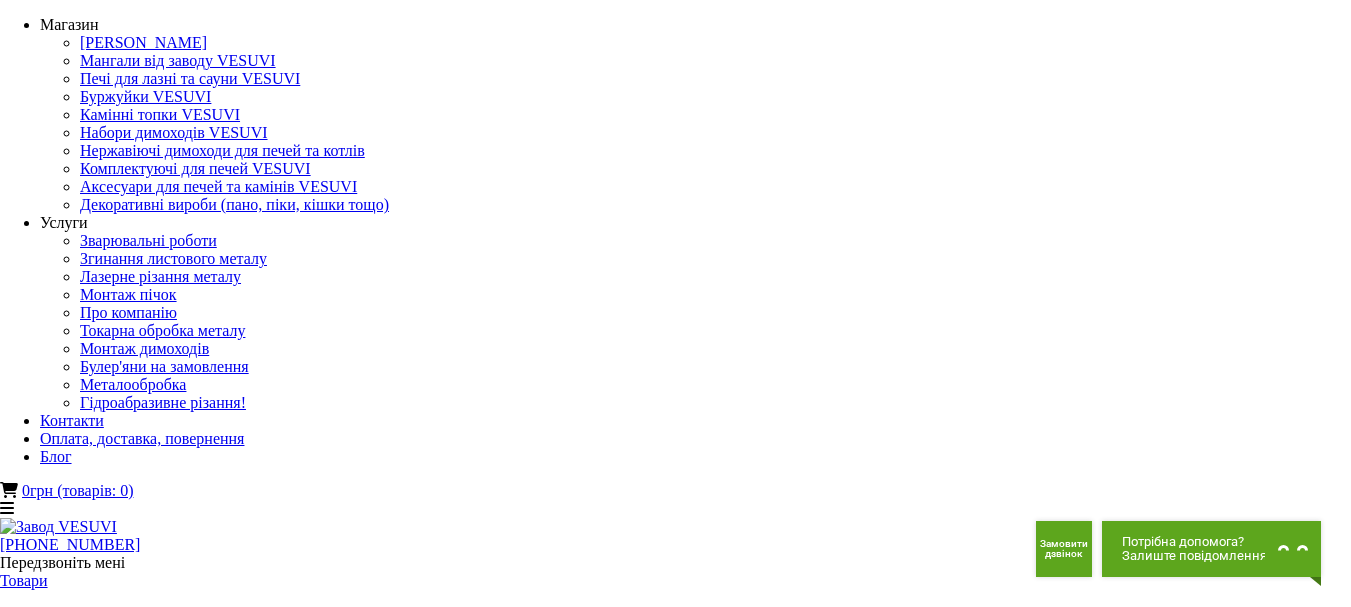 click at bounding box center [146, 1548] 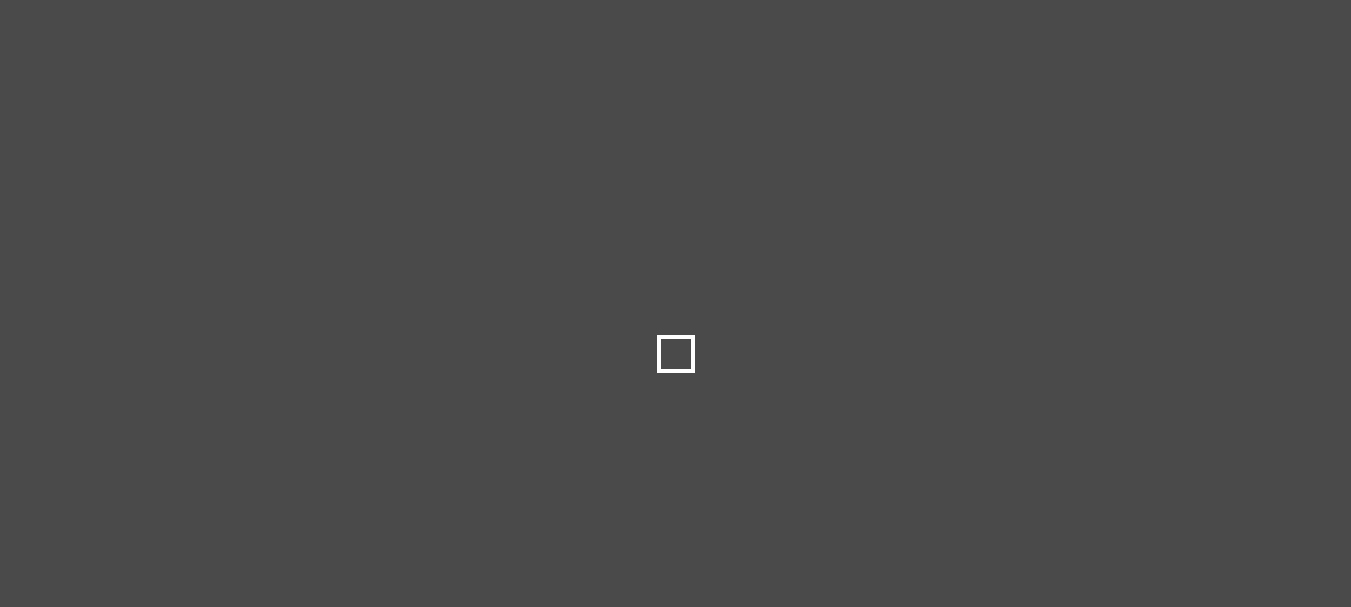 scroll, scrollTop: 0, scrollLeft: 0, axis: both 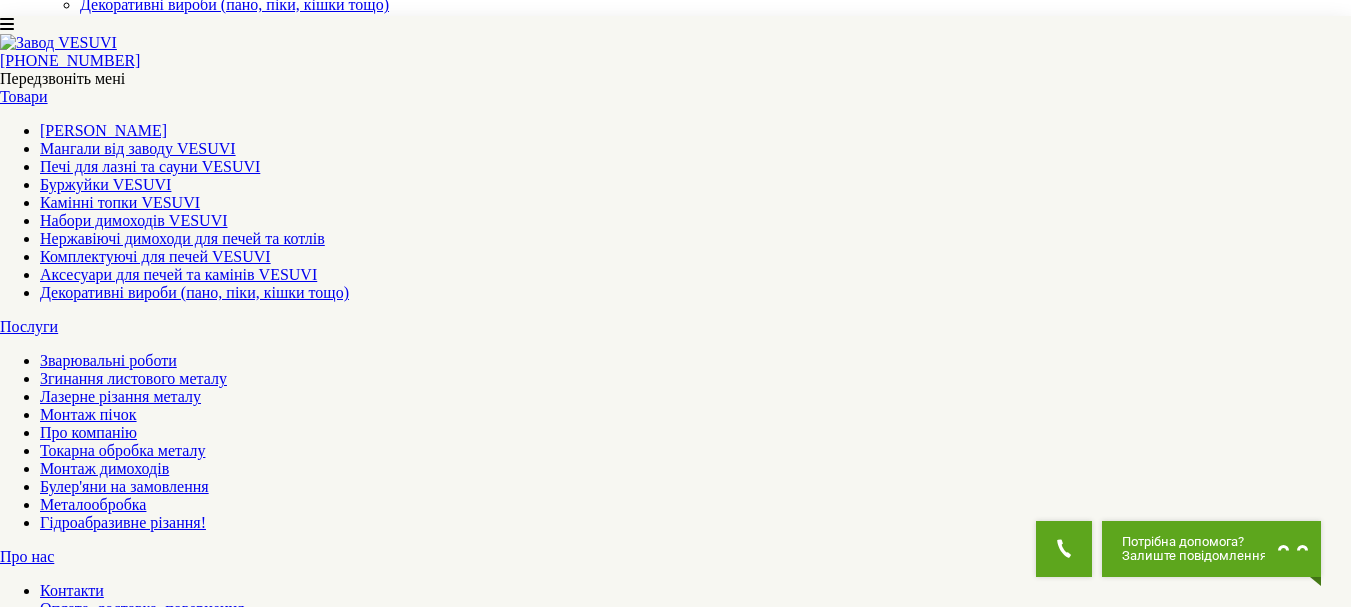 click on "**********" at bounding box center (168, 1489) 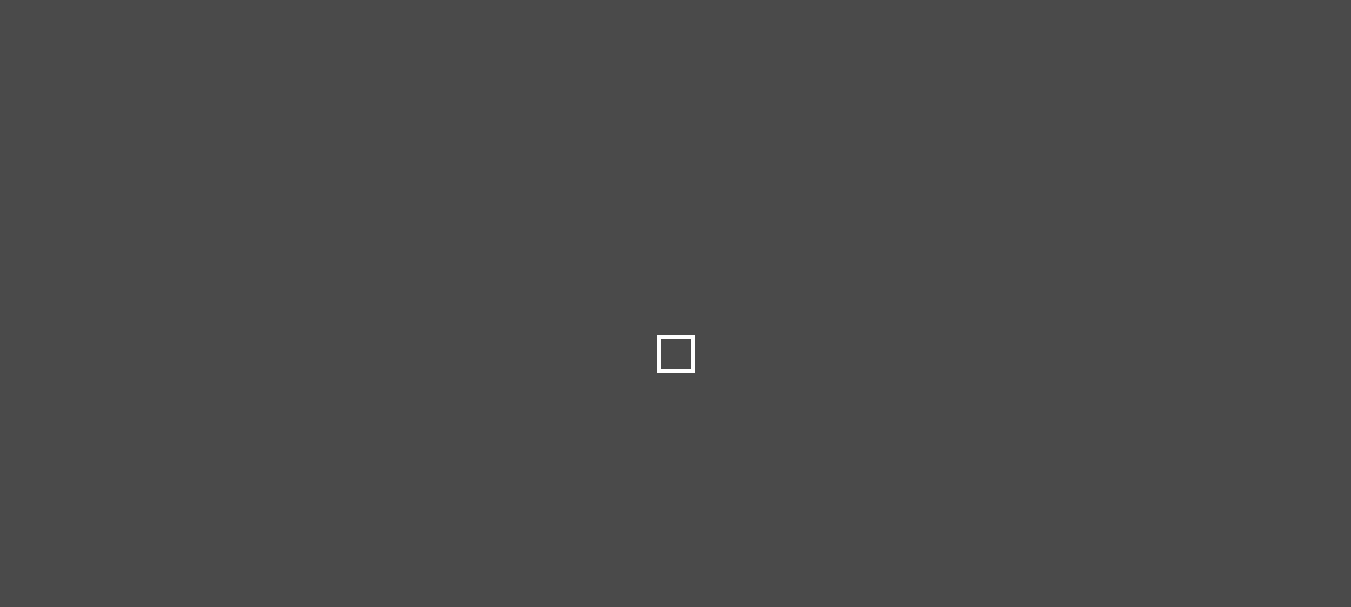 scroll, scrollTop: 0, scrollLeft: 0, axis: both 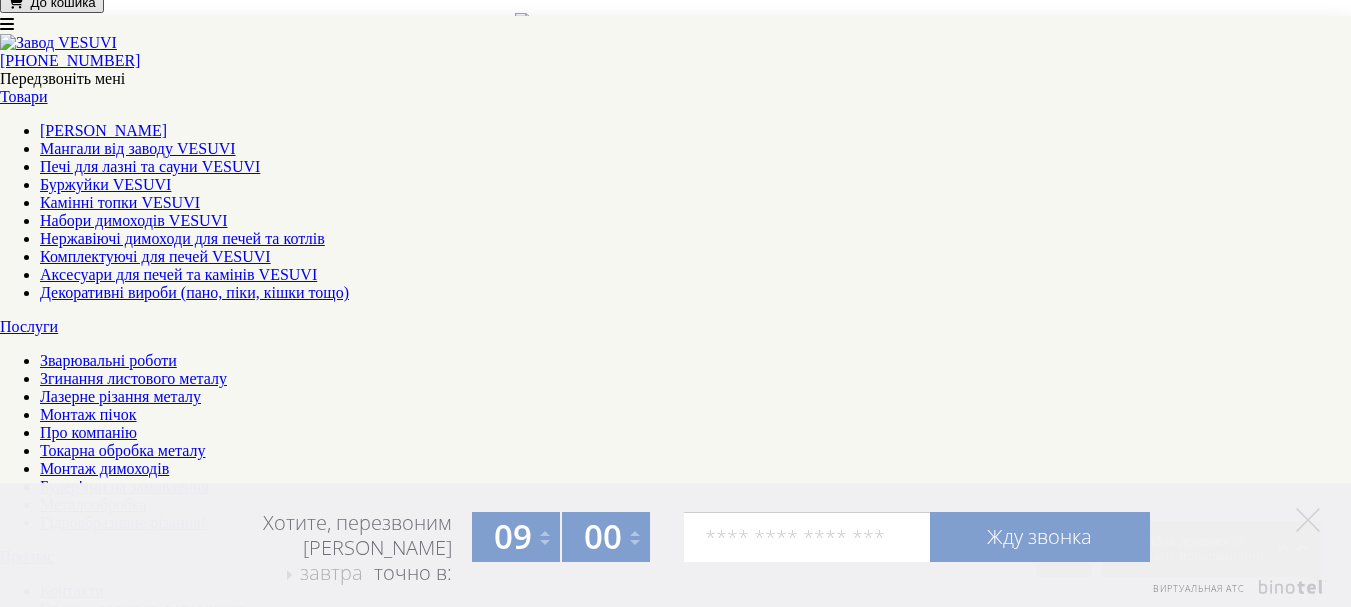 click on "2" at bounding box center (44, 5379) 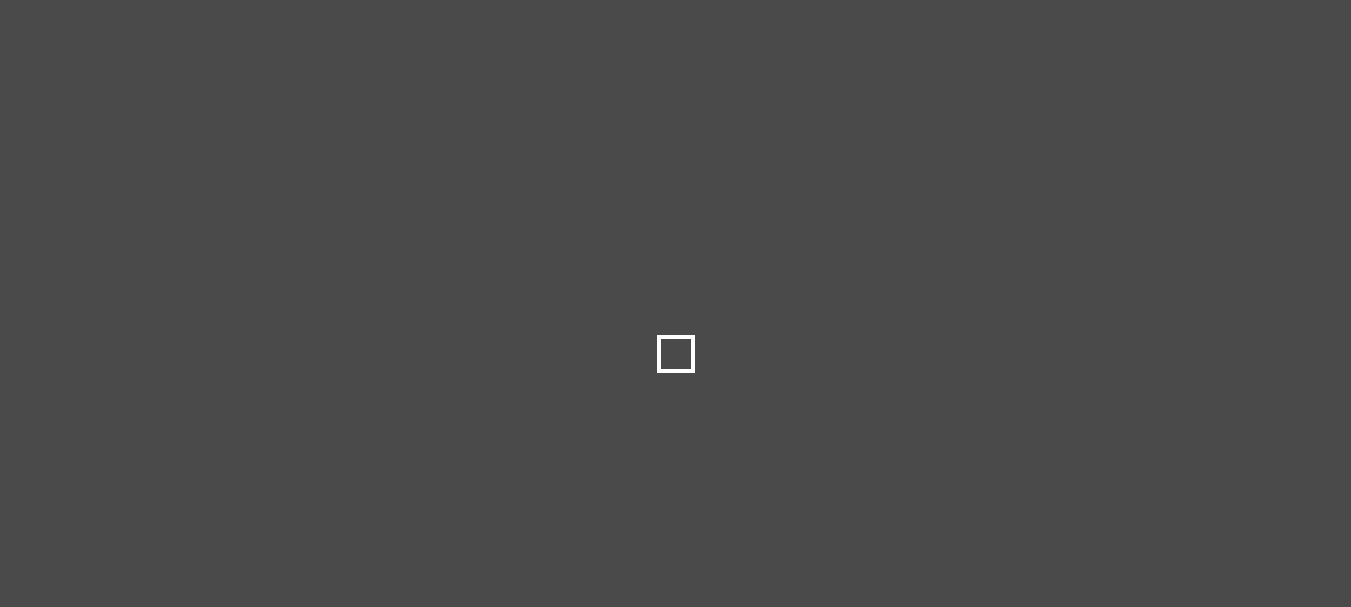 scroll, scrollTop: 0, scrollLeft: 0, axis: both 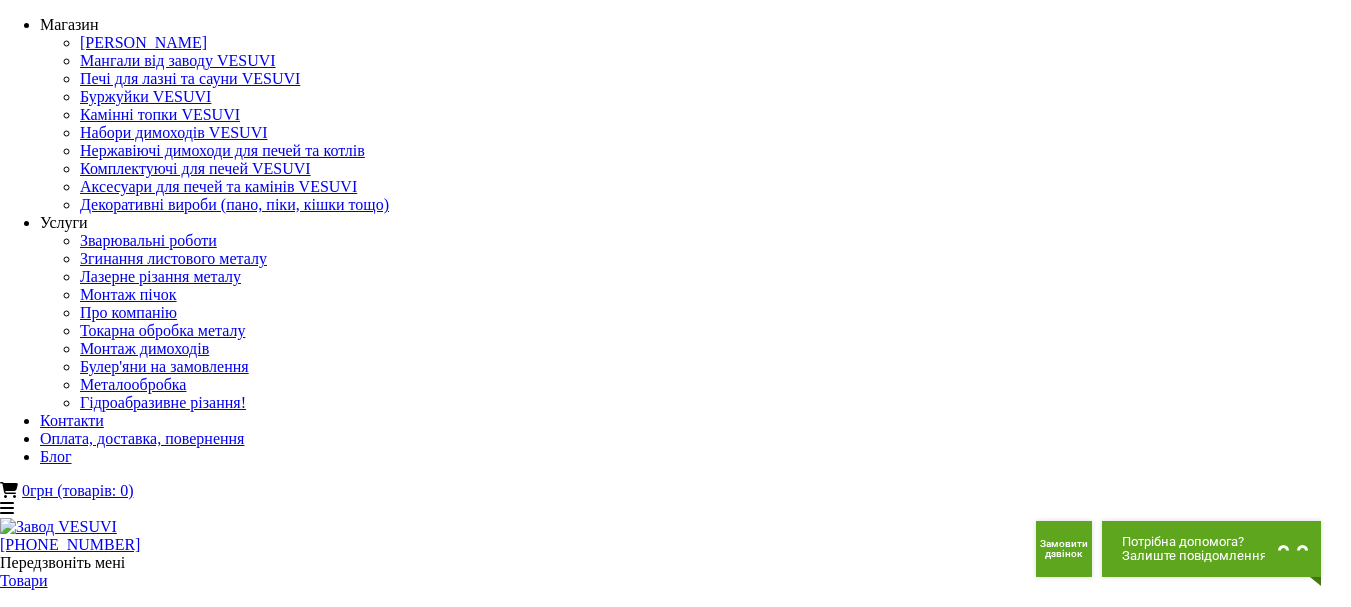 click on "Товари" at bounding box center [24, 580] 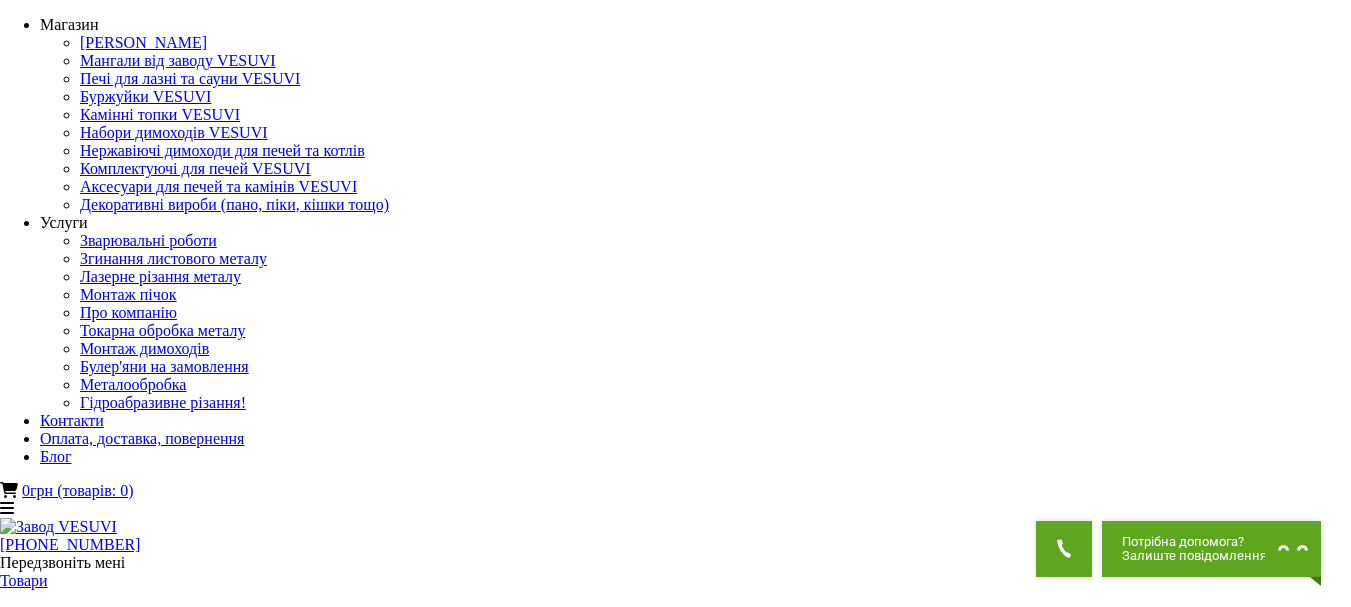 click at bounding box center (58, 527) 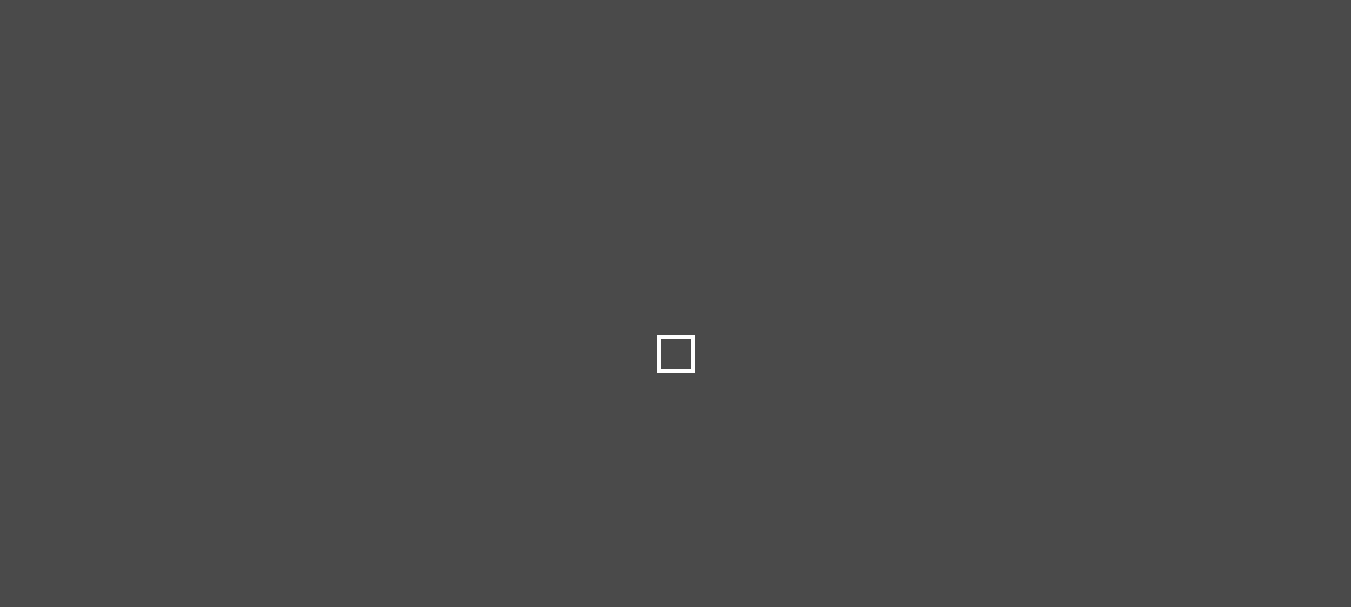 scroll, scrollTop: 0, scrollLeft: 0, axis: both 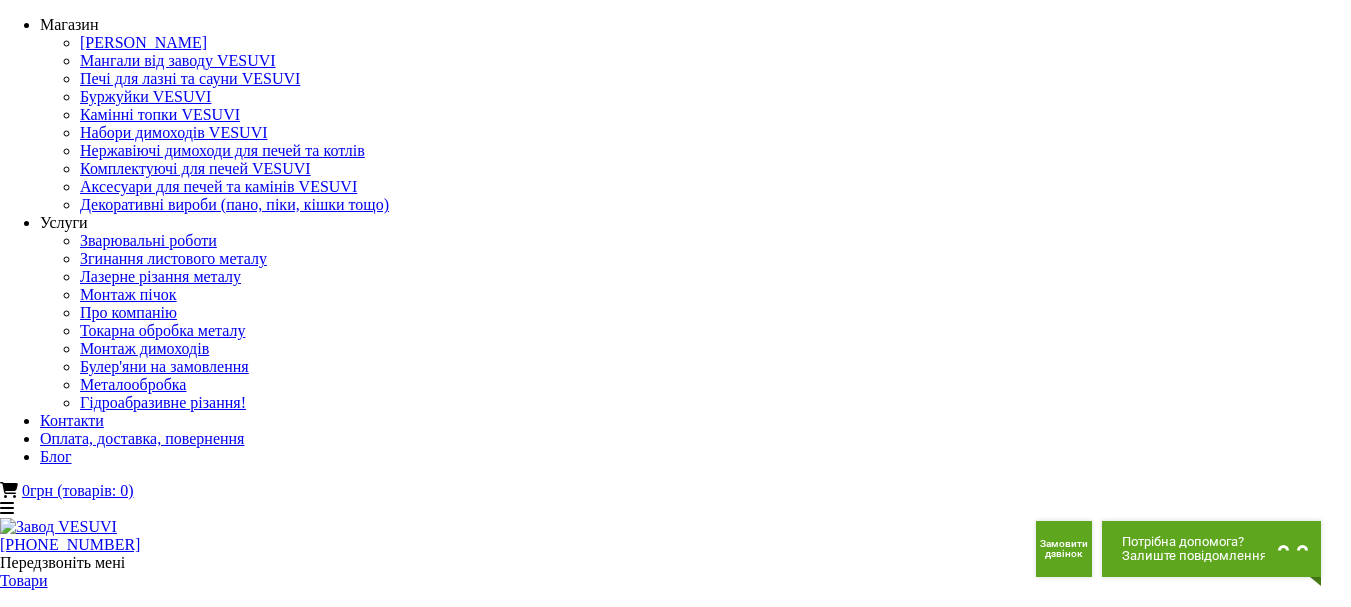 click on "Мангали  від заводу VESUVI" at bounding box center [675, 1359] 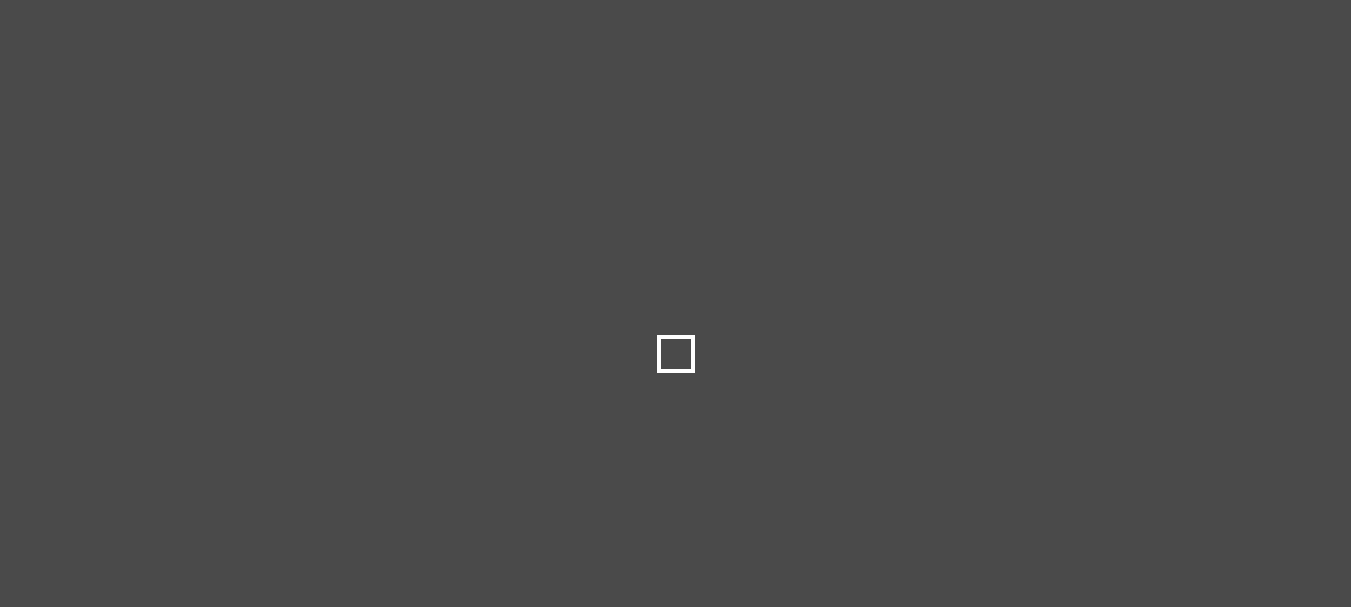 scroll, scrollTop: 0, scrollLeft: 0, axis: both 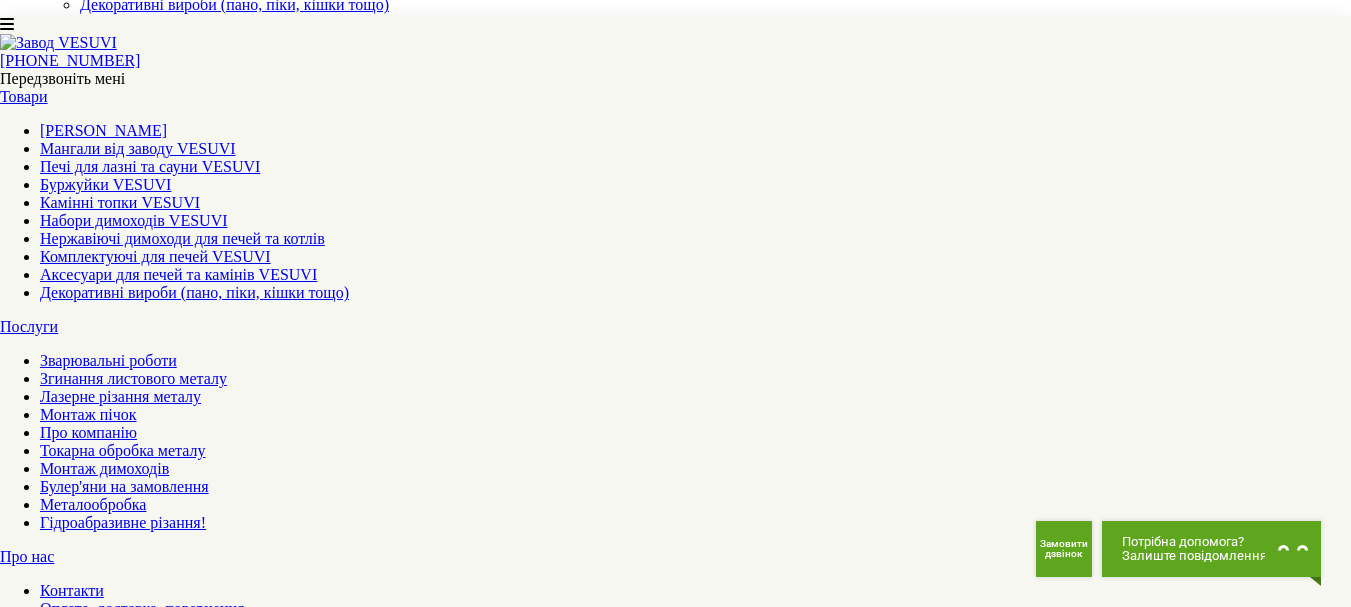 click on "Чаші для багаття VESUVI" at bounding box center [675, 1955] 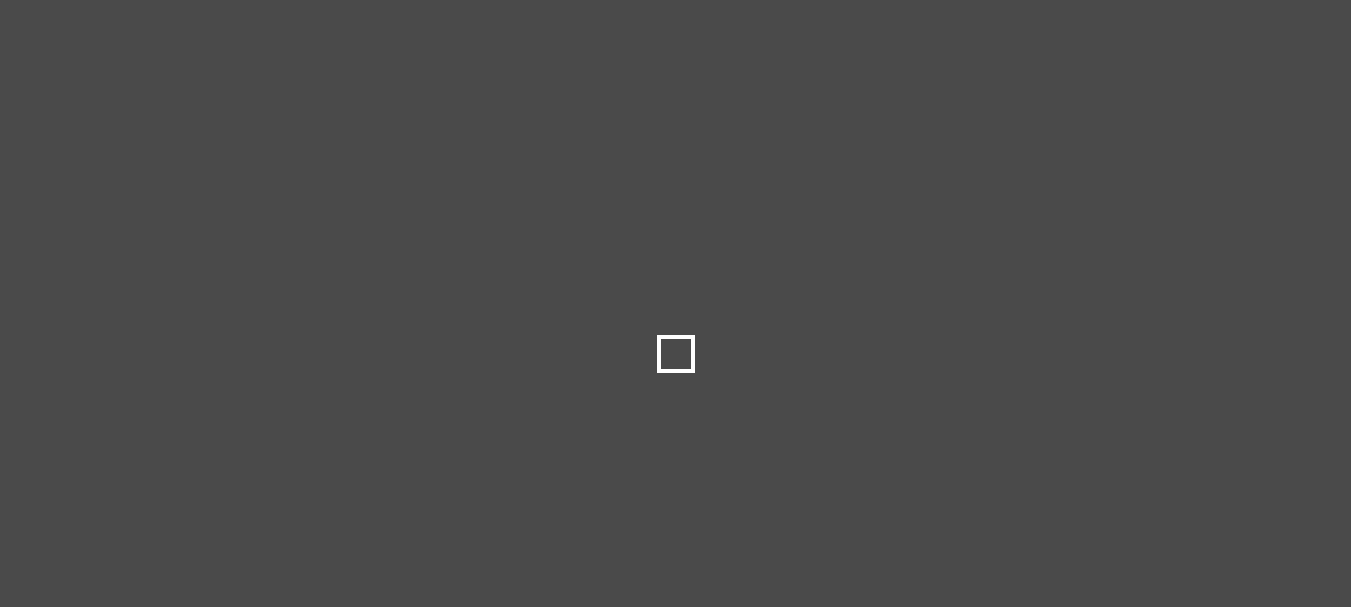 scroll, scrollTop: 0, scrollLeft: 0, axis: both 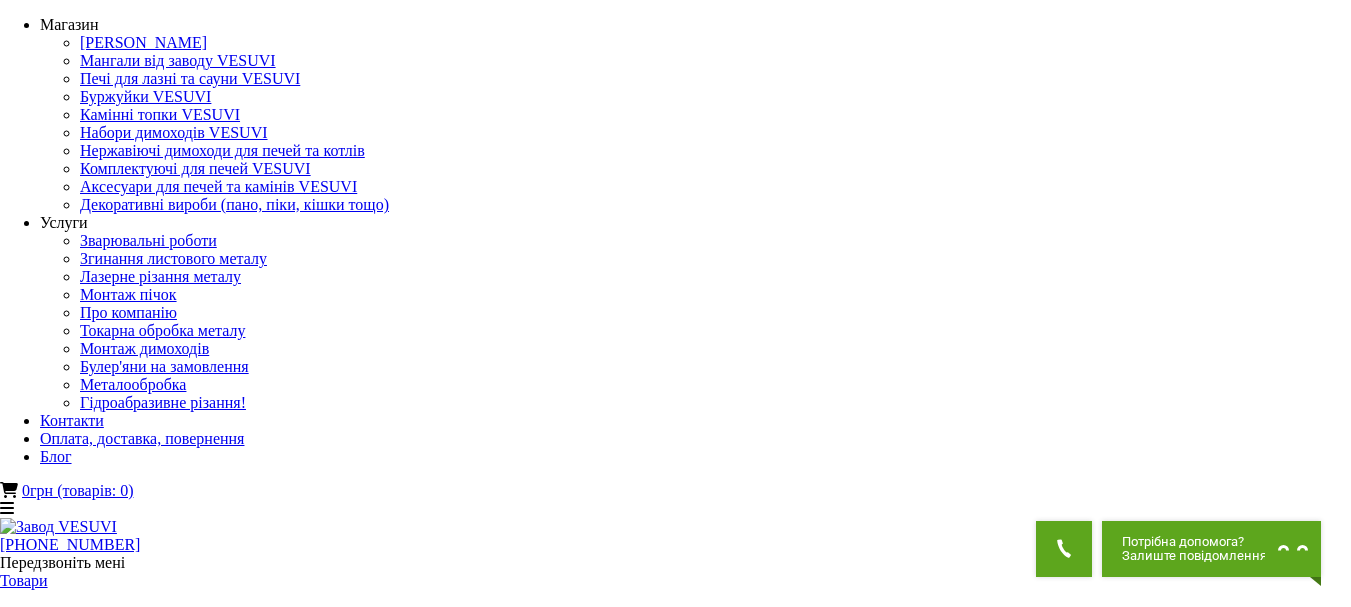 click on "**********" at bounding box center (168, 1546) 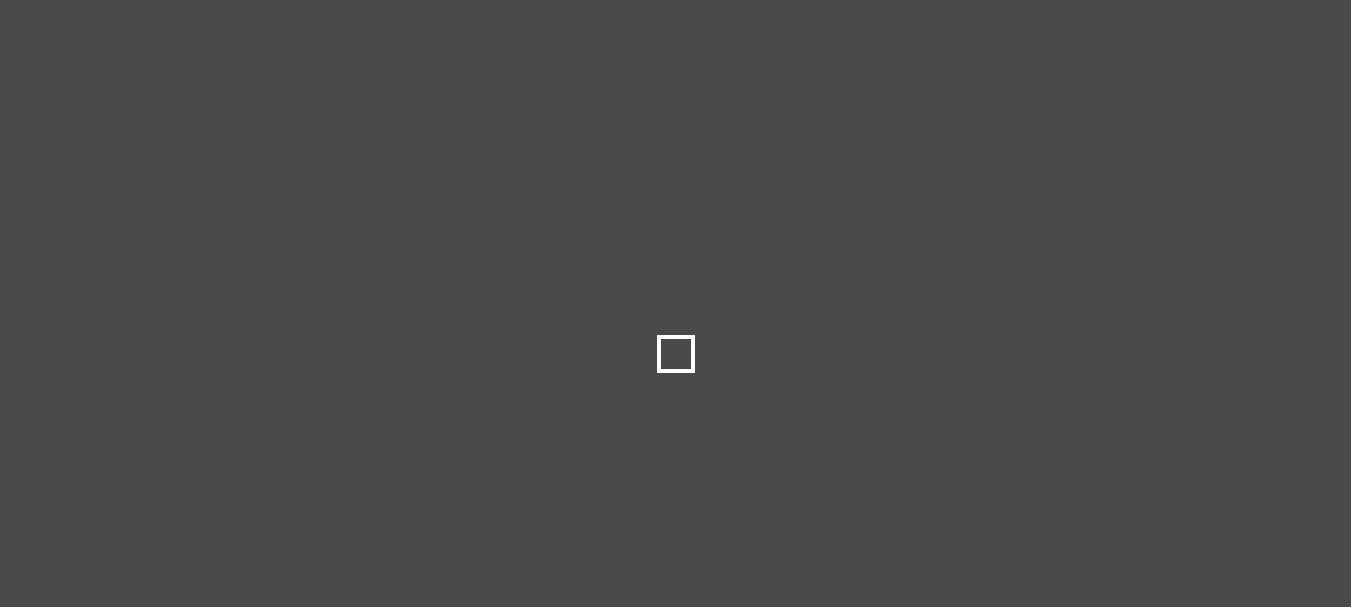 scroll, scrollTop: 0, scrollLeft: 0, axis: both 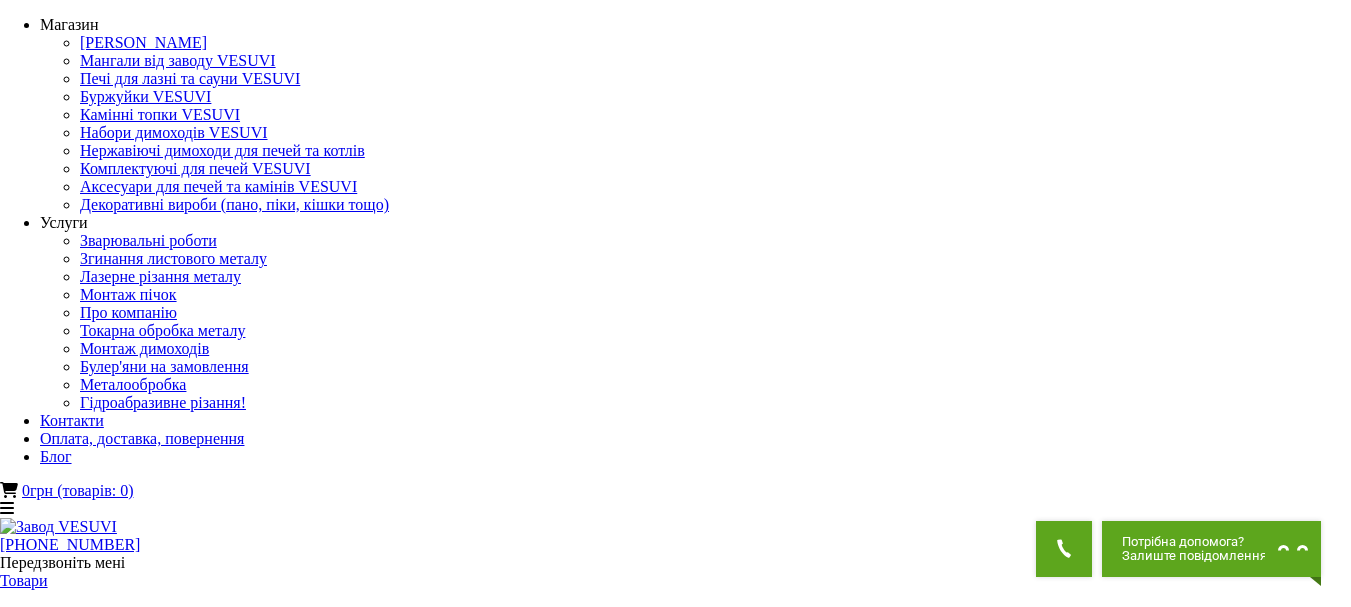 click at bounding box center [58, 527] 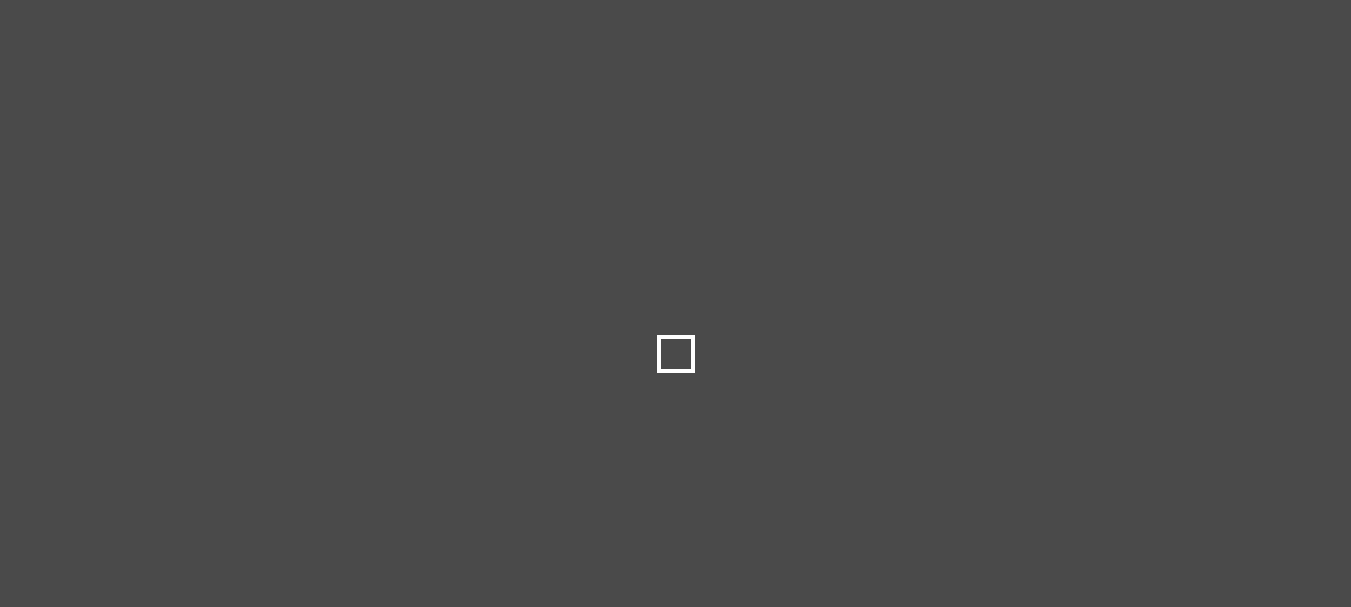 scroll, scrollTop: 0, scrollLeft: 0, axis: both 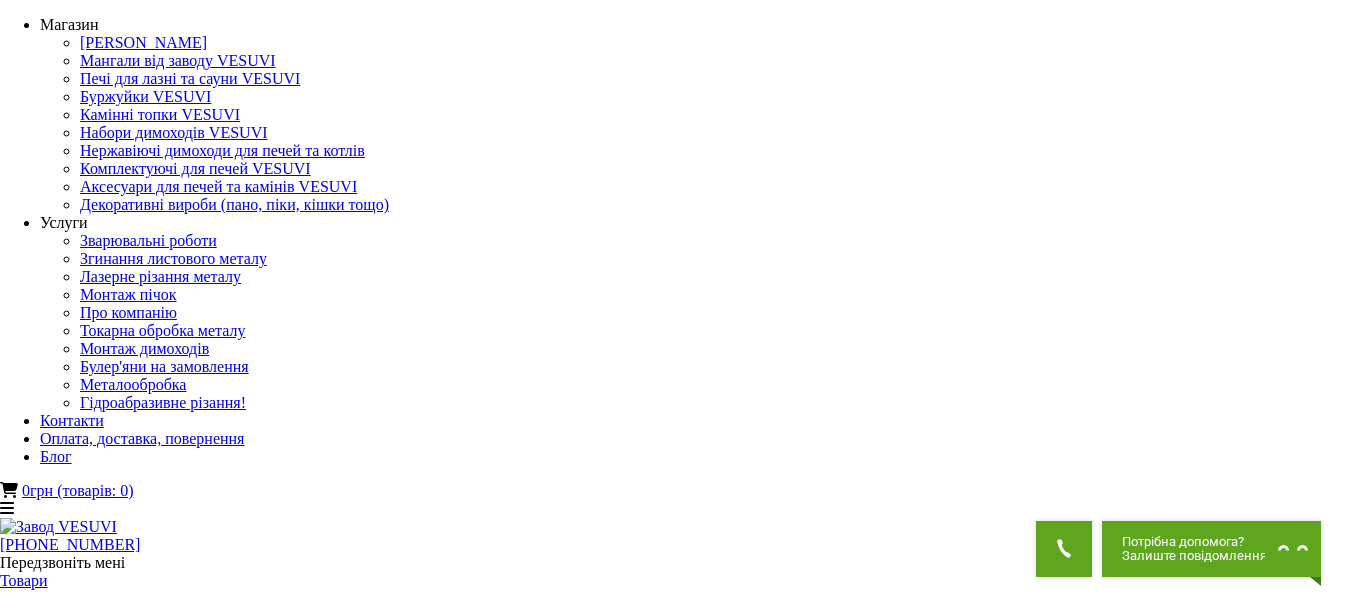 click on "Нержавіючі  димоходи для печей та котлів" at bounding box center (675, 1467) 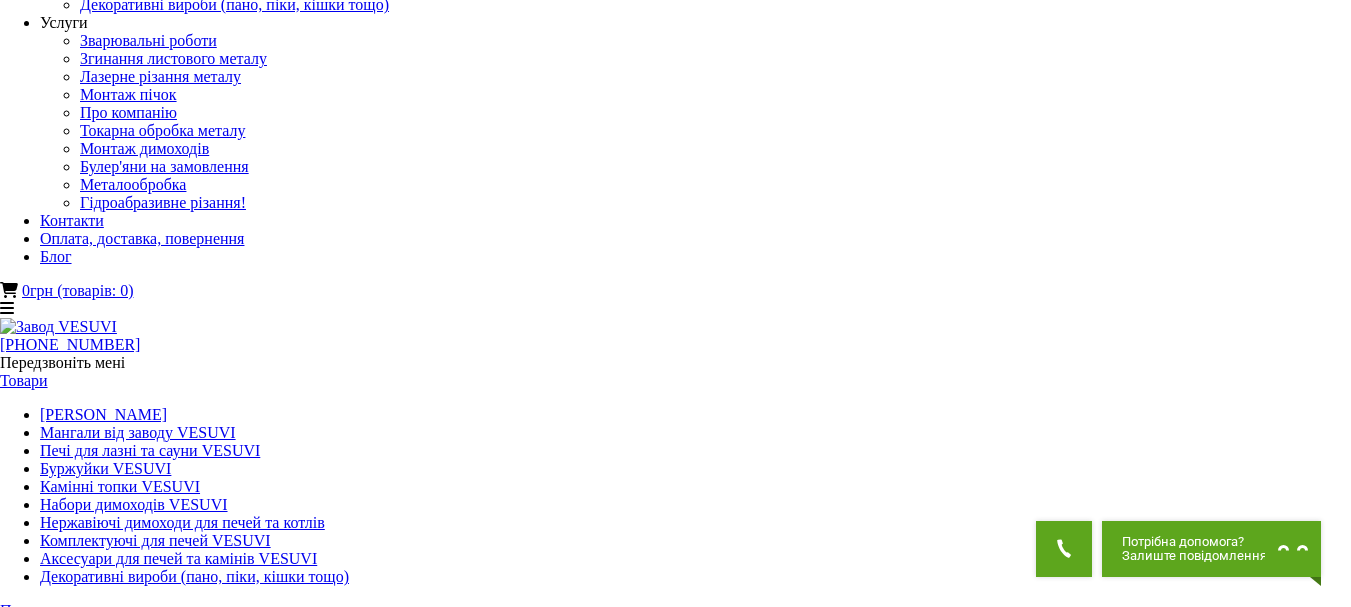 scroll, scrollTop: 0, scrollLeft: 0, axis: both 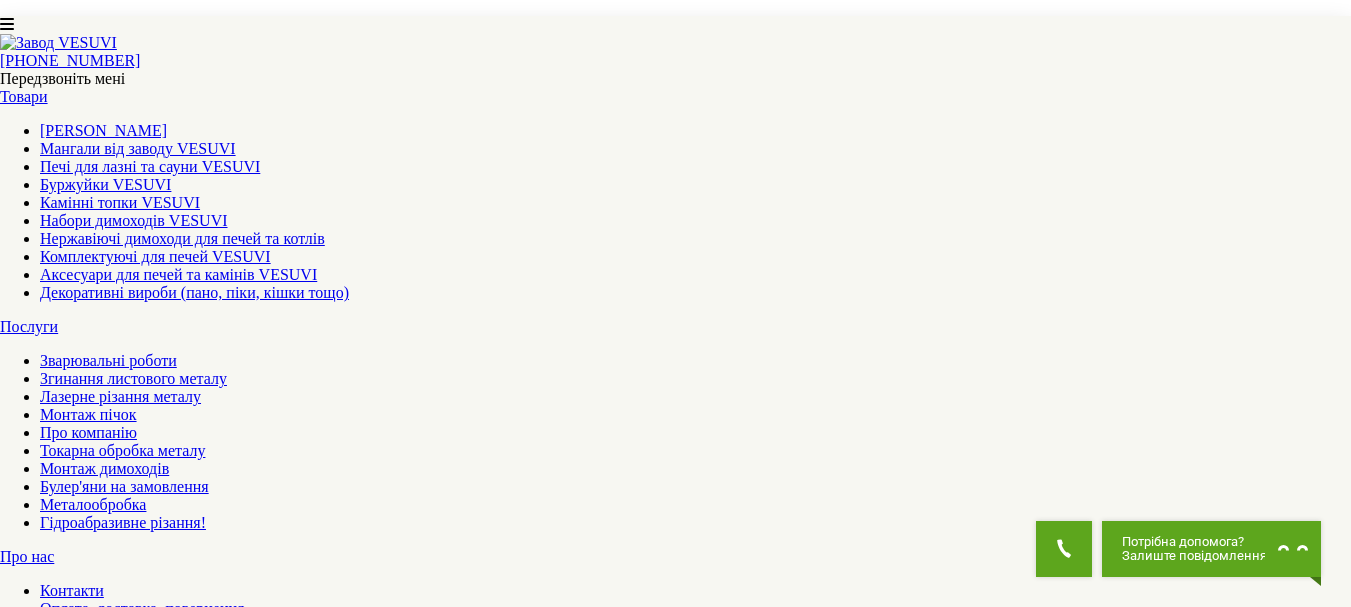 click on "4" at bounding box center (44, 5329) 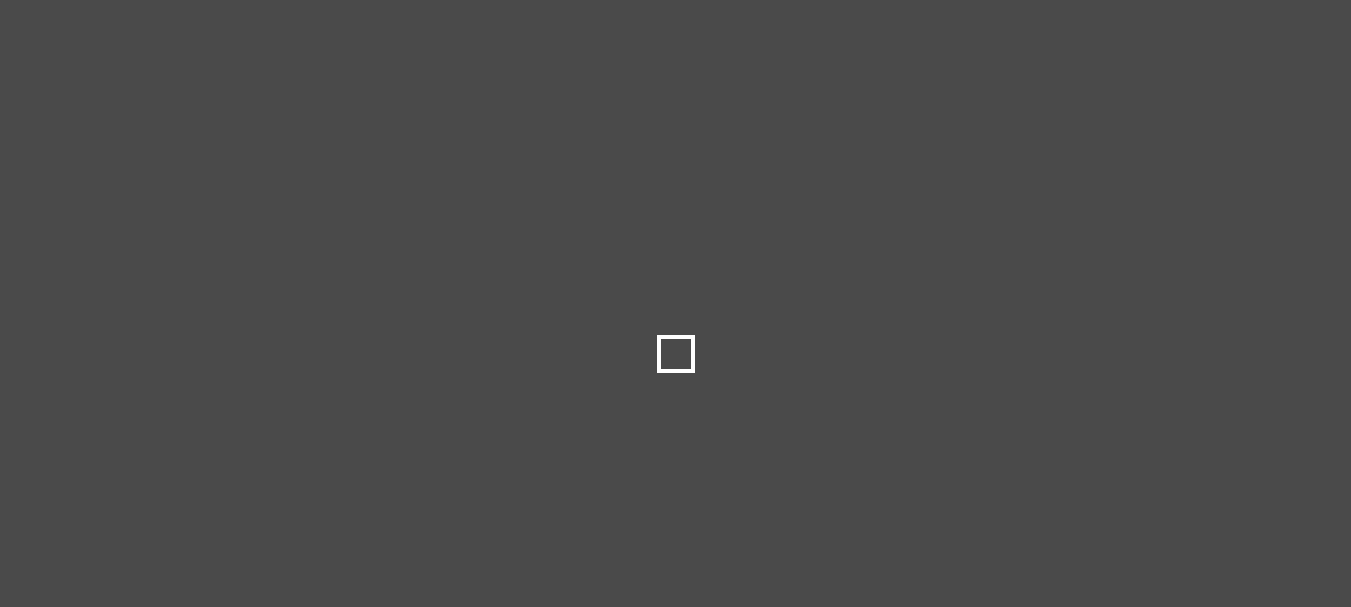 scroll, scrollTop: 0, scrollLeft: 0, axis: both 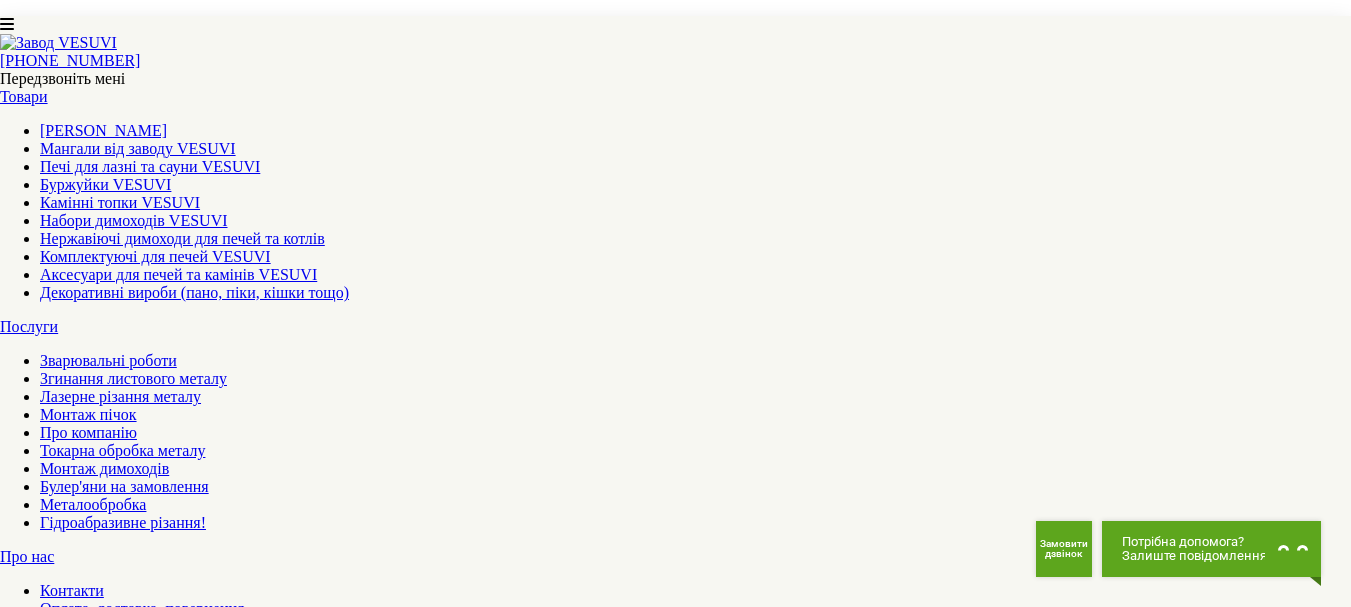 click on "7" at bounding box center [44, 5319] 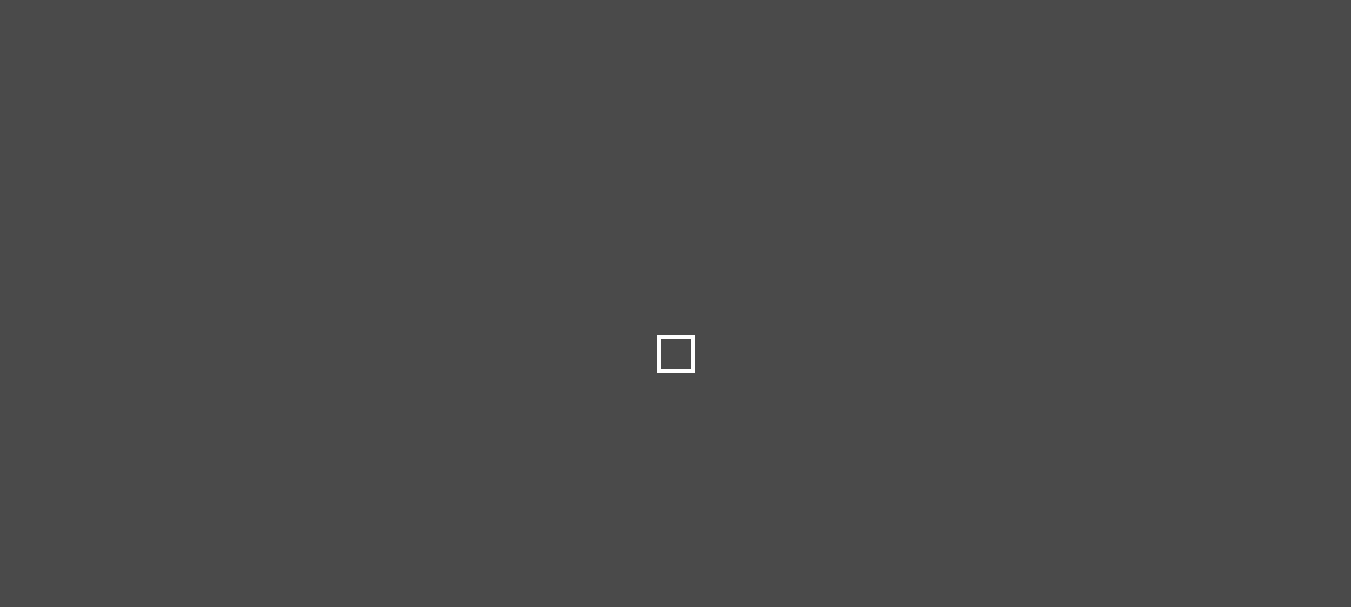 scroll, scrollTop: 0, scrollLeft: 0, axis: both 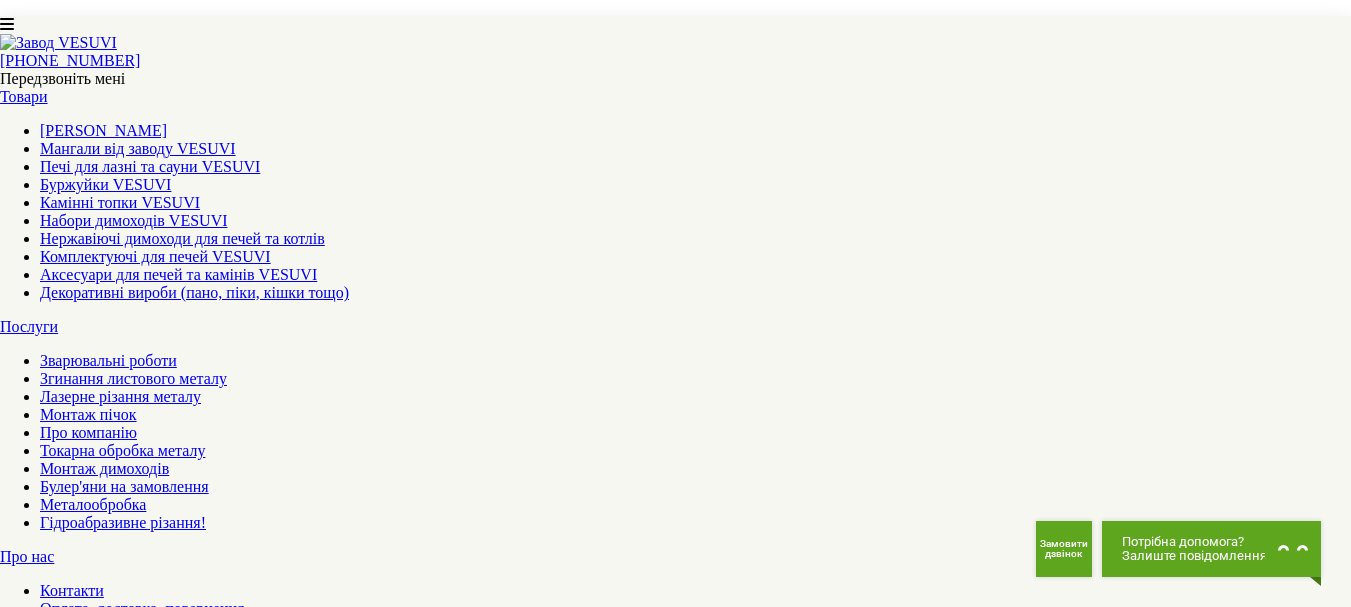 click on "10" at bounding box center [48, 5337] 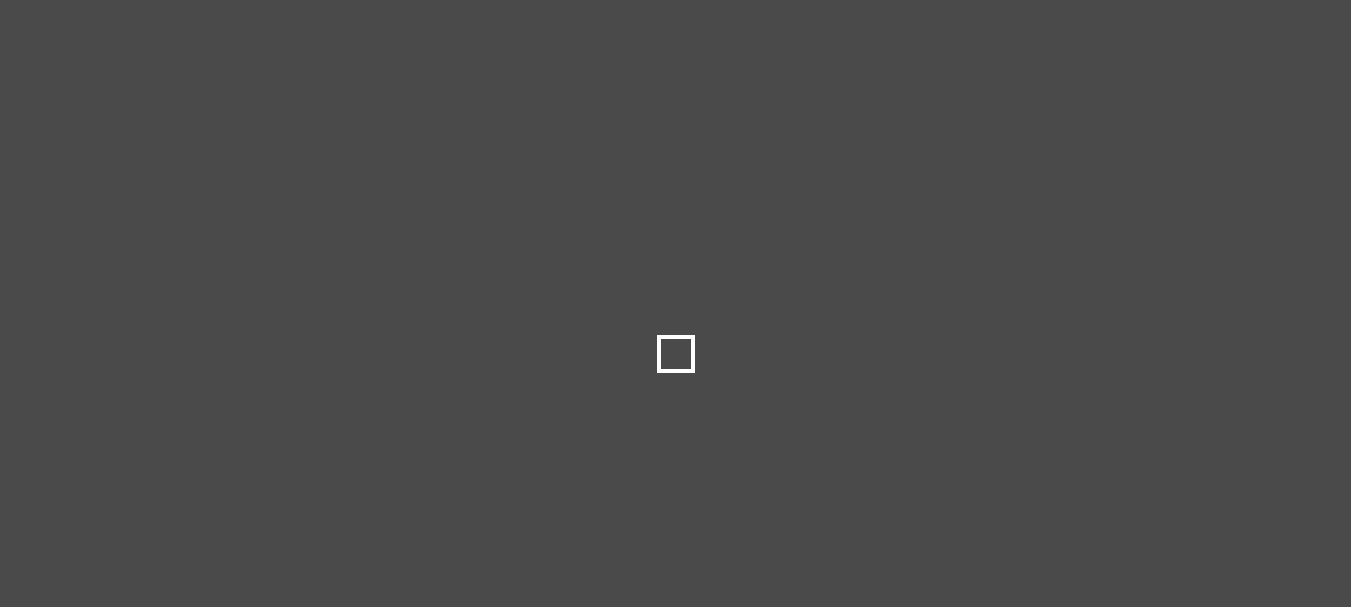 scroll, scrollTop: 0, scrollLeft: 0, axis: both 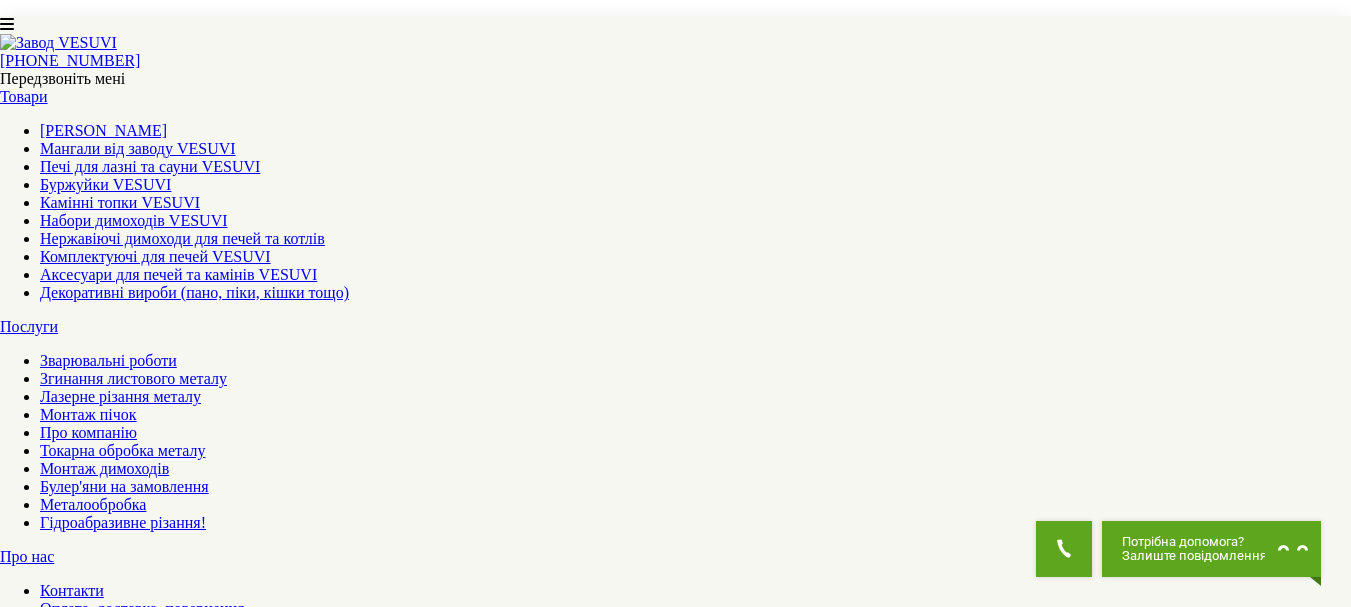click on "14" at bounding box center (48, 5355) 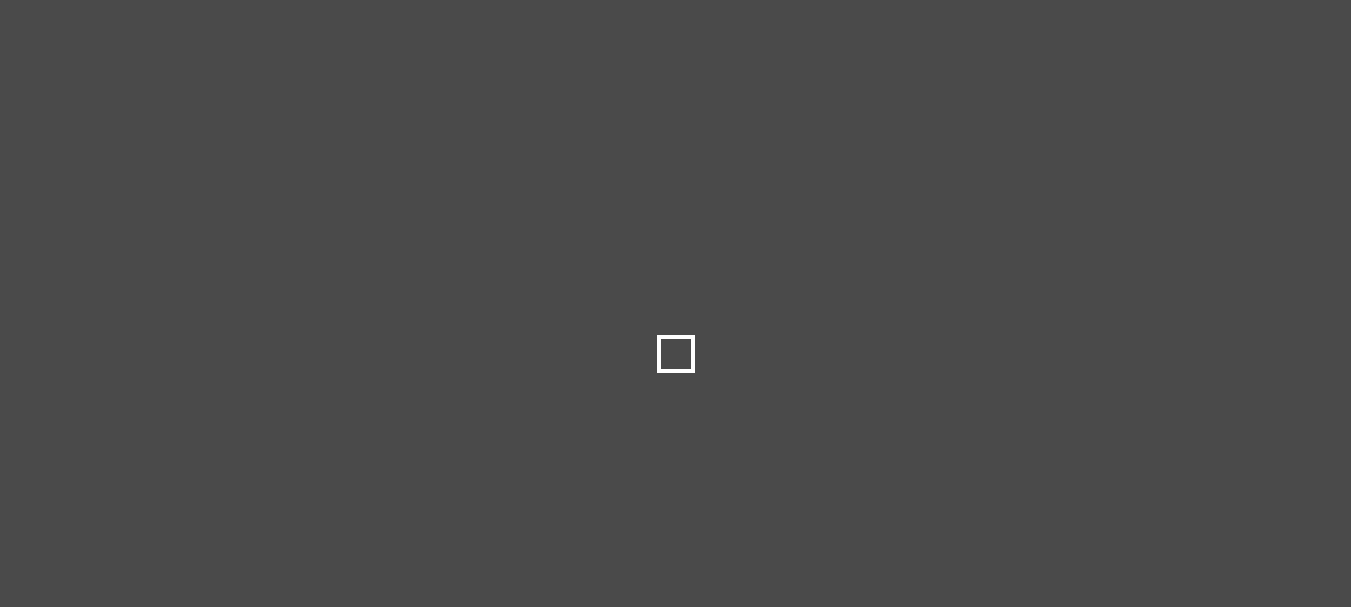 scroll, scrollTop: 0, scrollLeft: 0, axis: both 